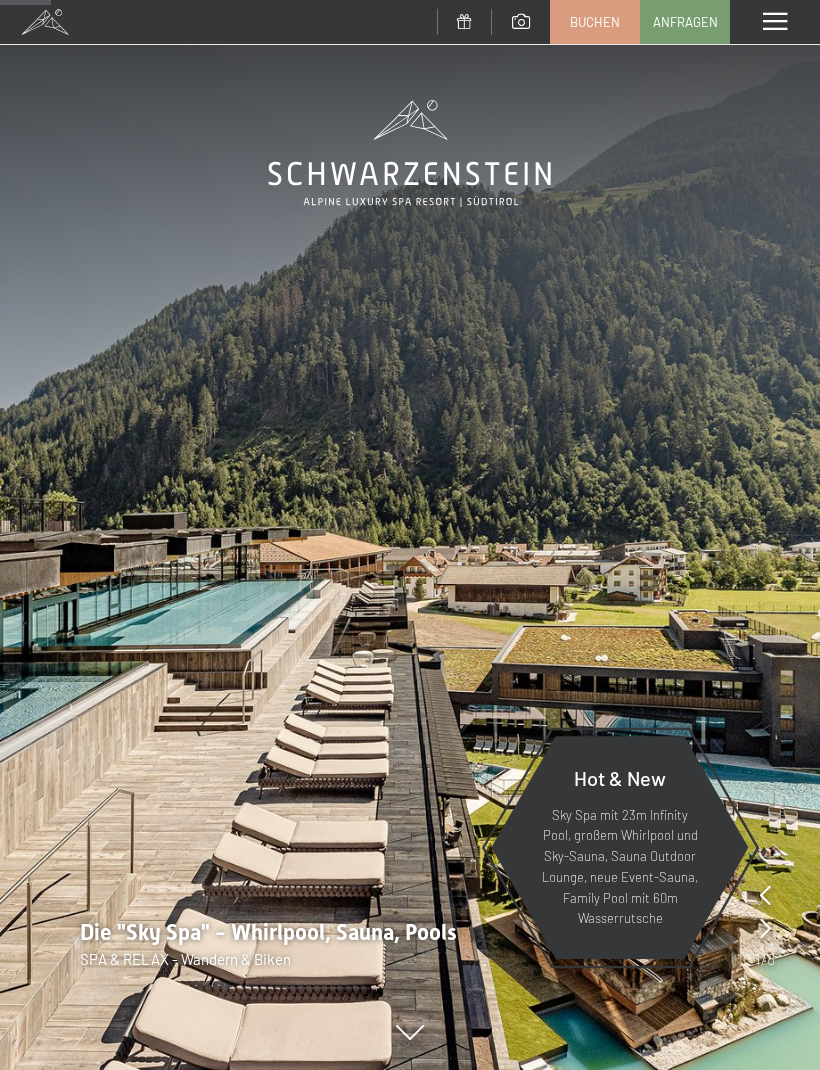 scroll, scrollTop: 632, scrollLeft: 0, axis: vertical 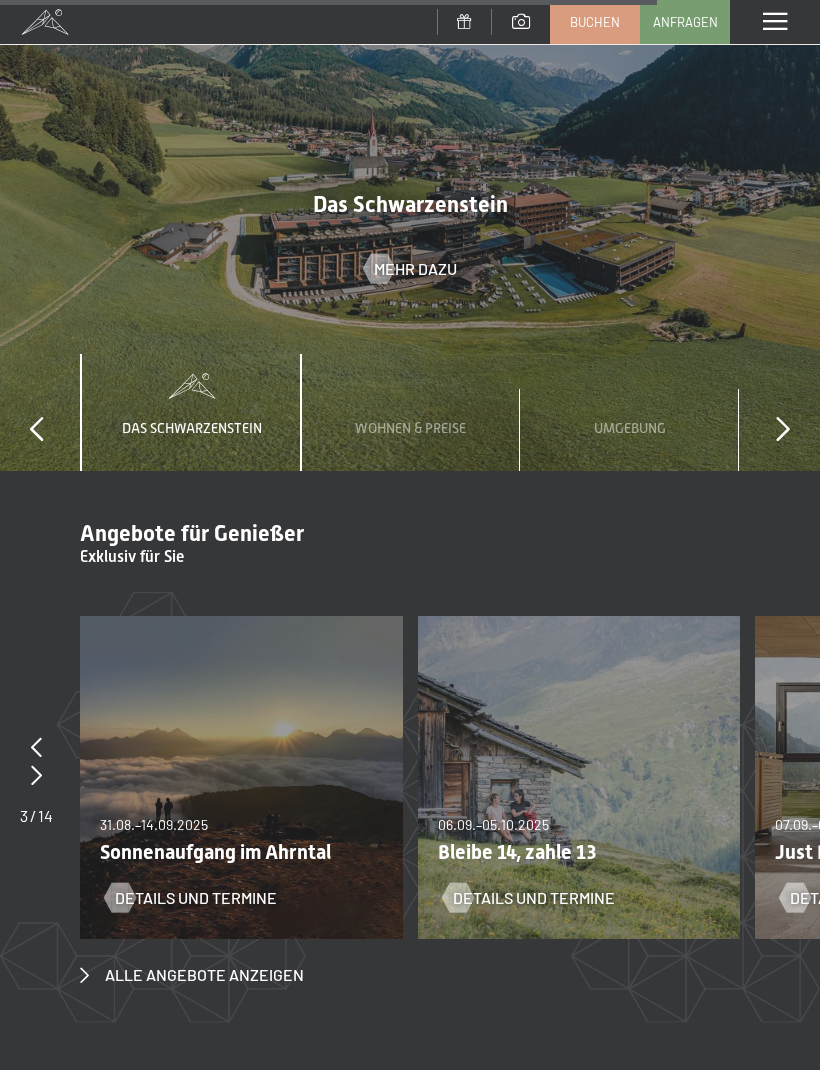 click at bounding box center (36, 776) 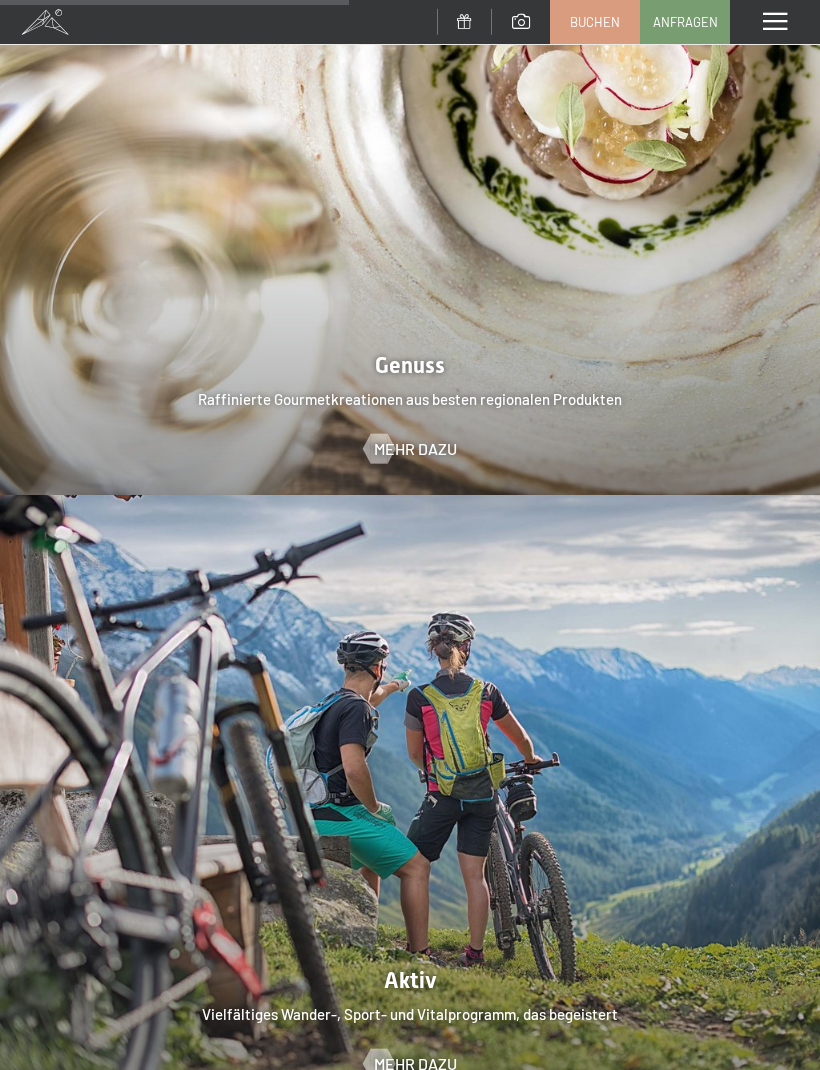 scroll, scrollTop: 3249, scrollLeft: 0, axis: vertical 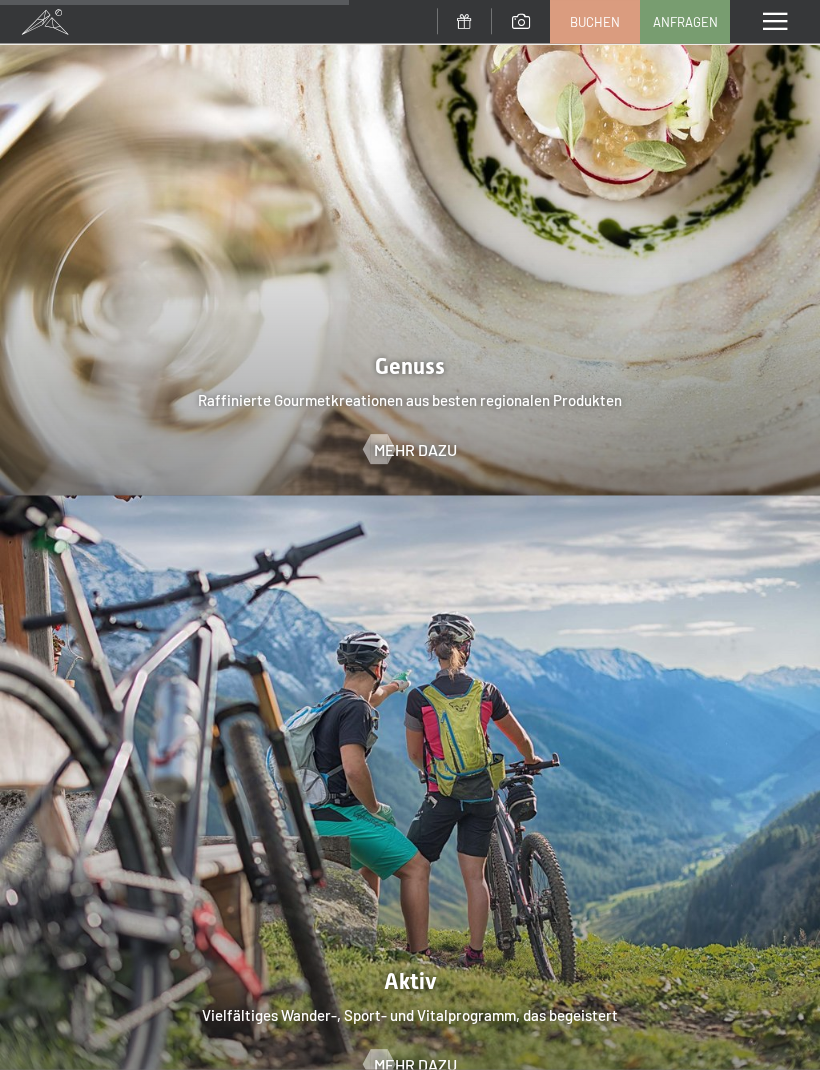 click at bounding box center [410, 803] 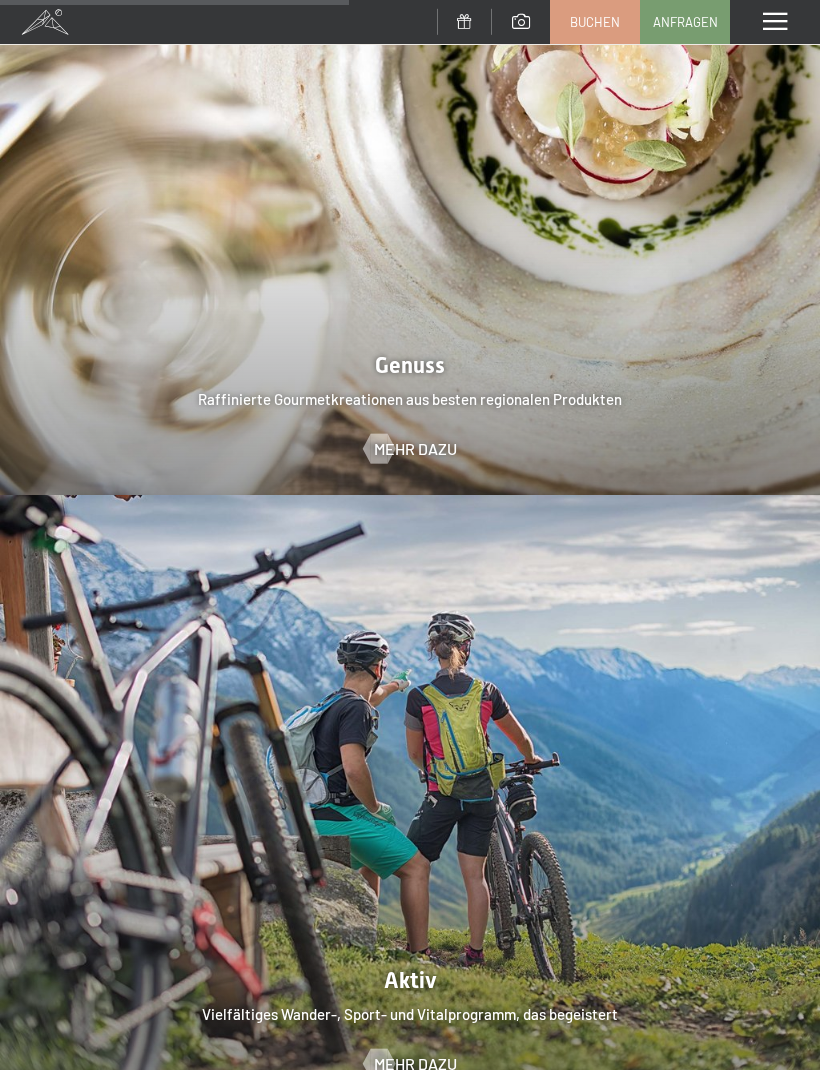 click on "Mehr dazu" at bounding box center [415, 1064] 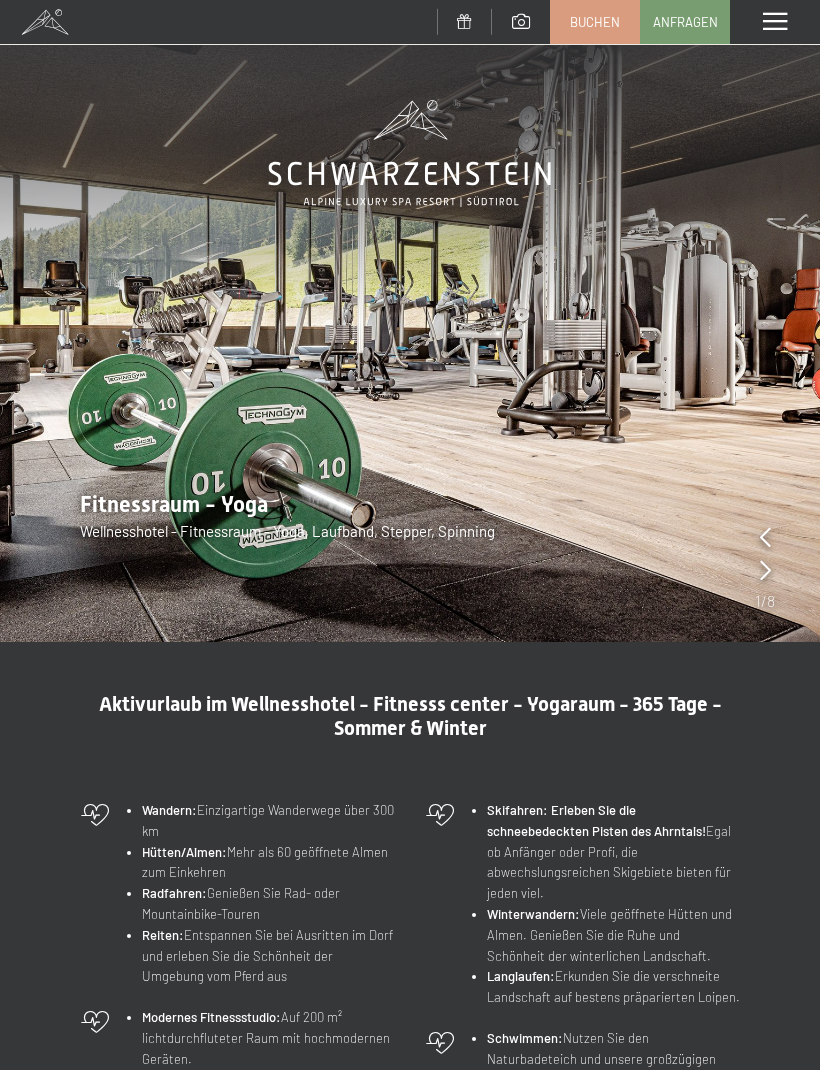 scroll, scrollTop: 0, scrollLeft: 0, axis: both 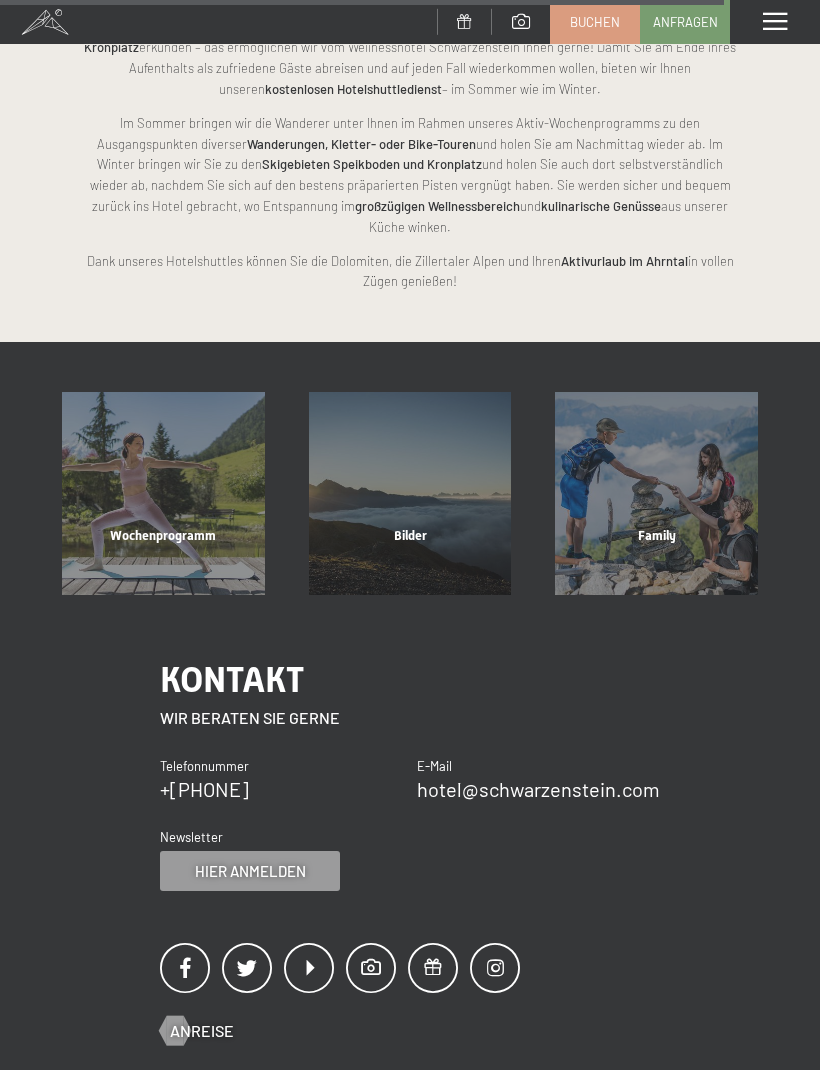 click on "Buchen" at bounding box center (595, 22) 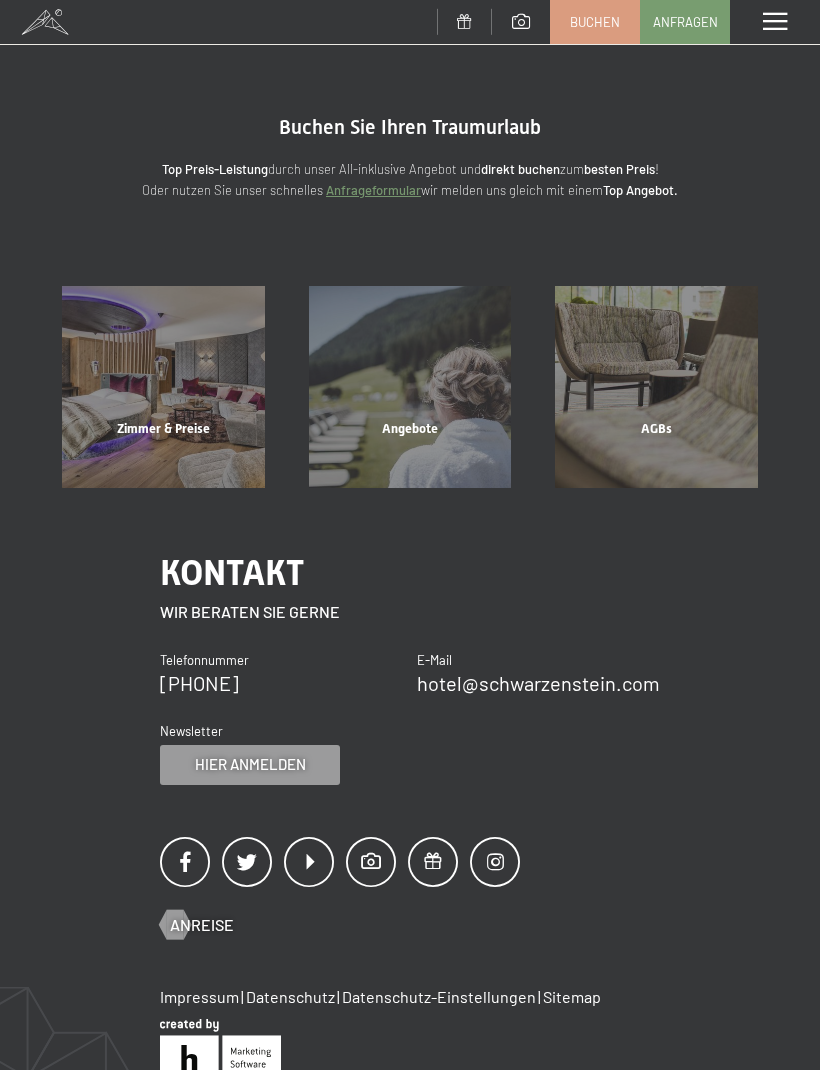 scroll, scrollTop: 0, scrollLeft: 0, axis: both 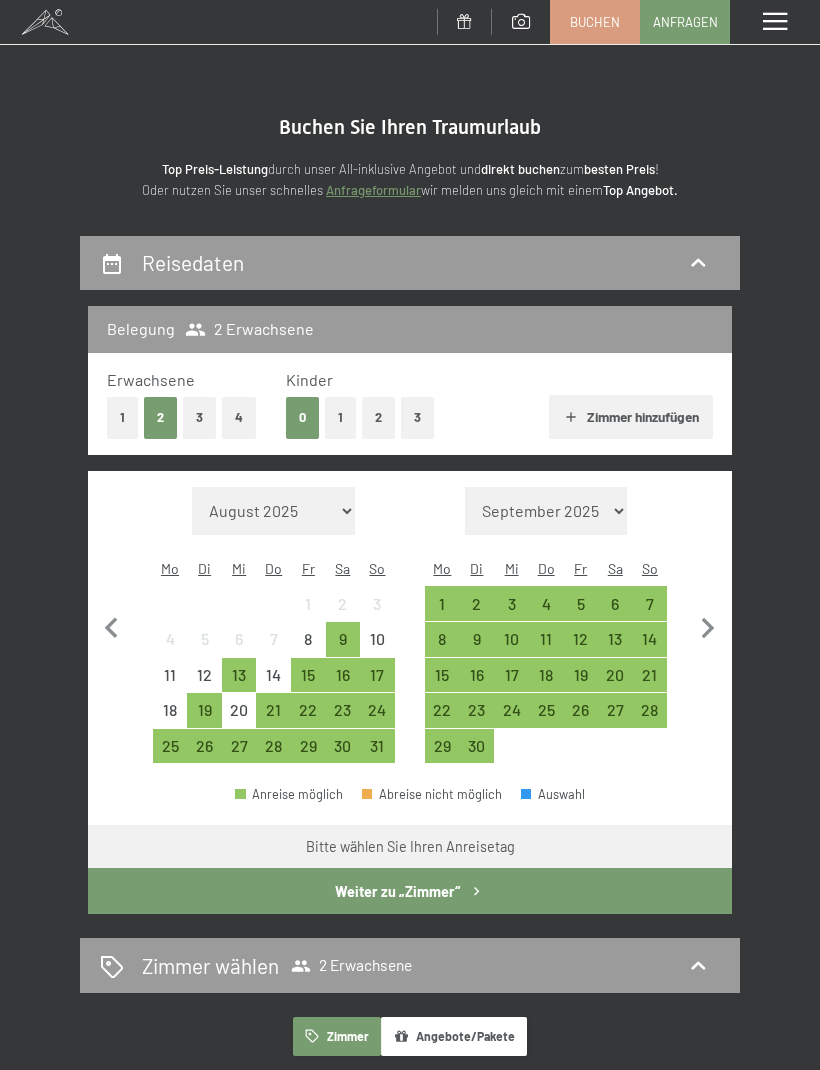 click 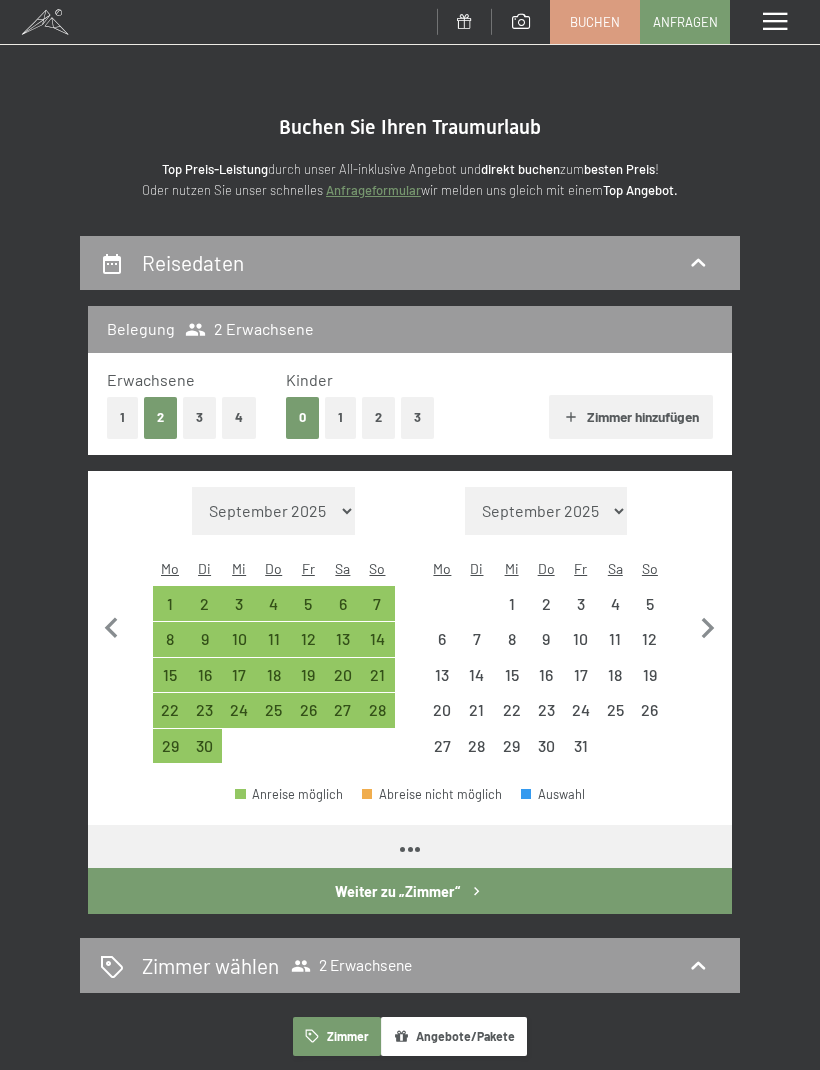 click 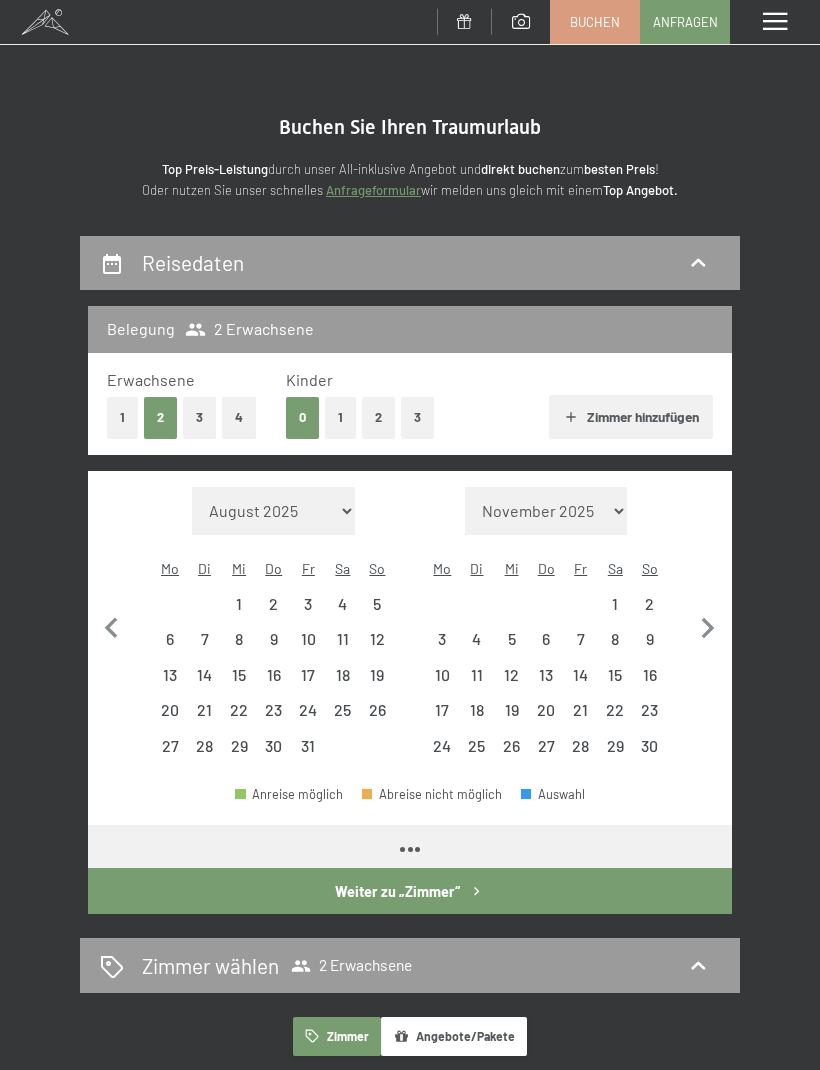 select on "2025-10-01" 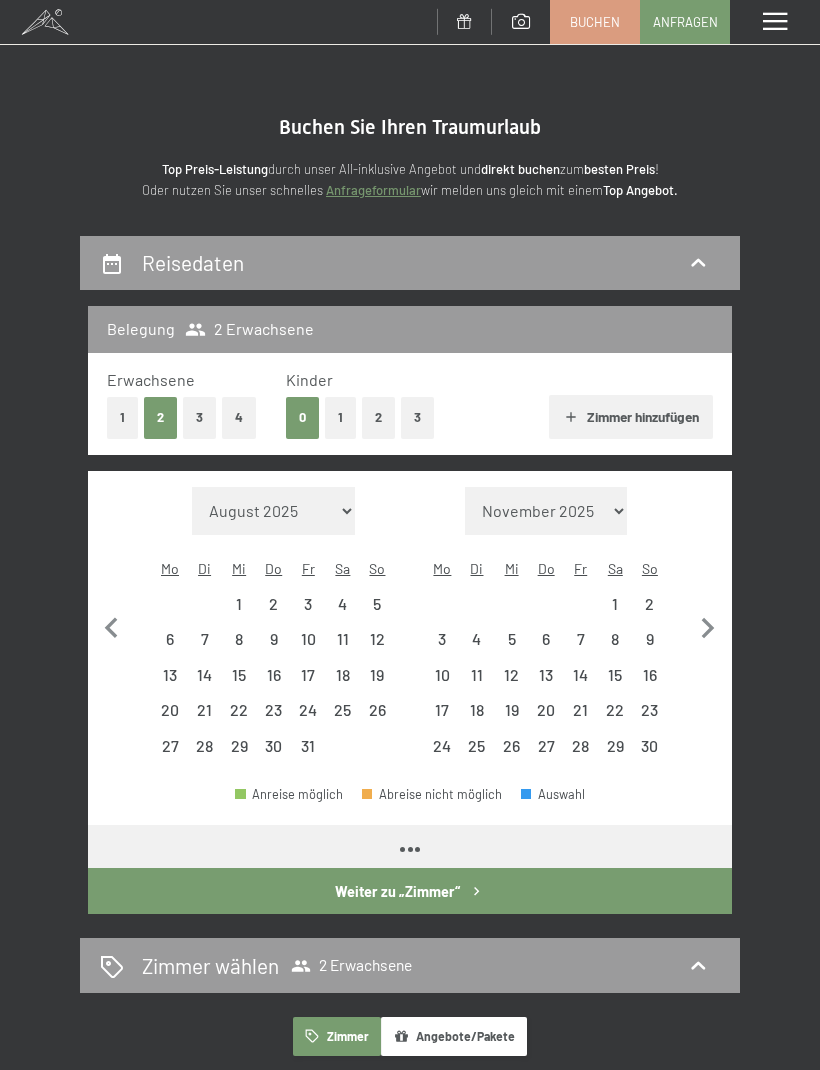 select on "2025-11-01" 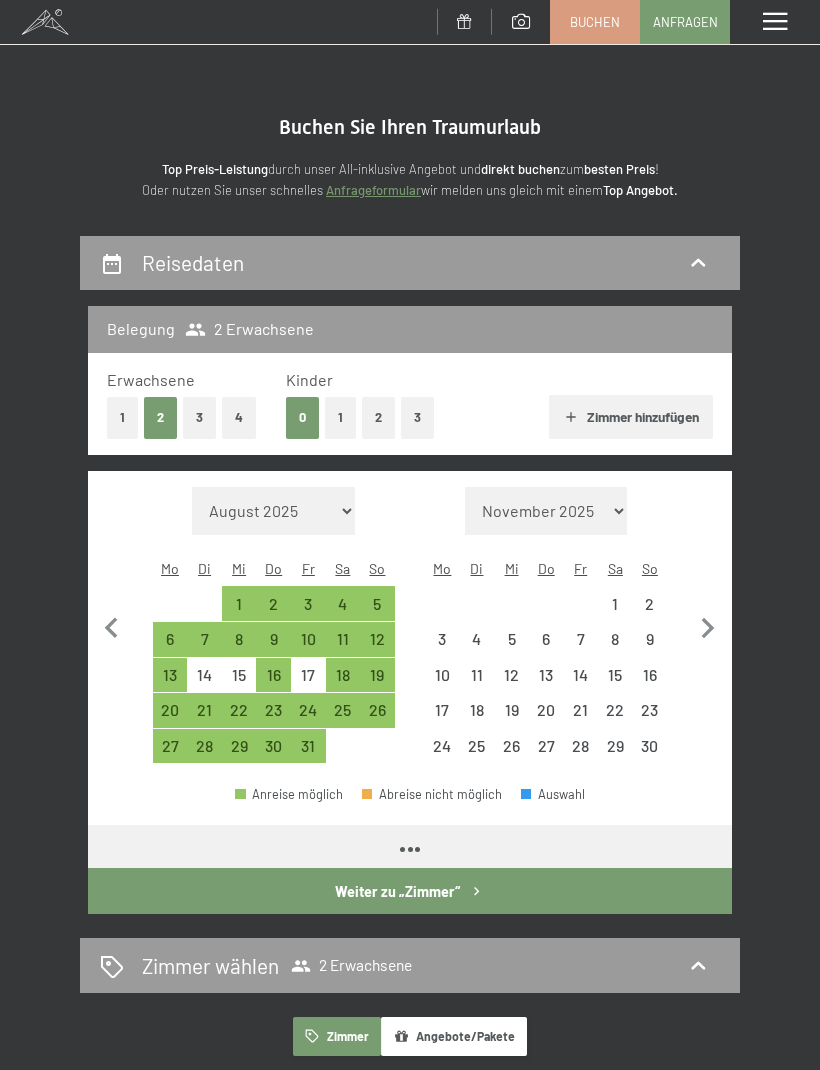 click 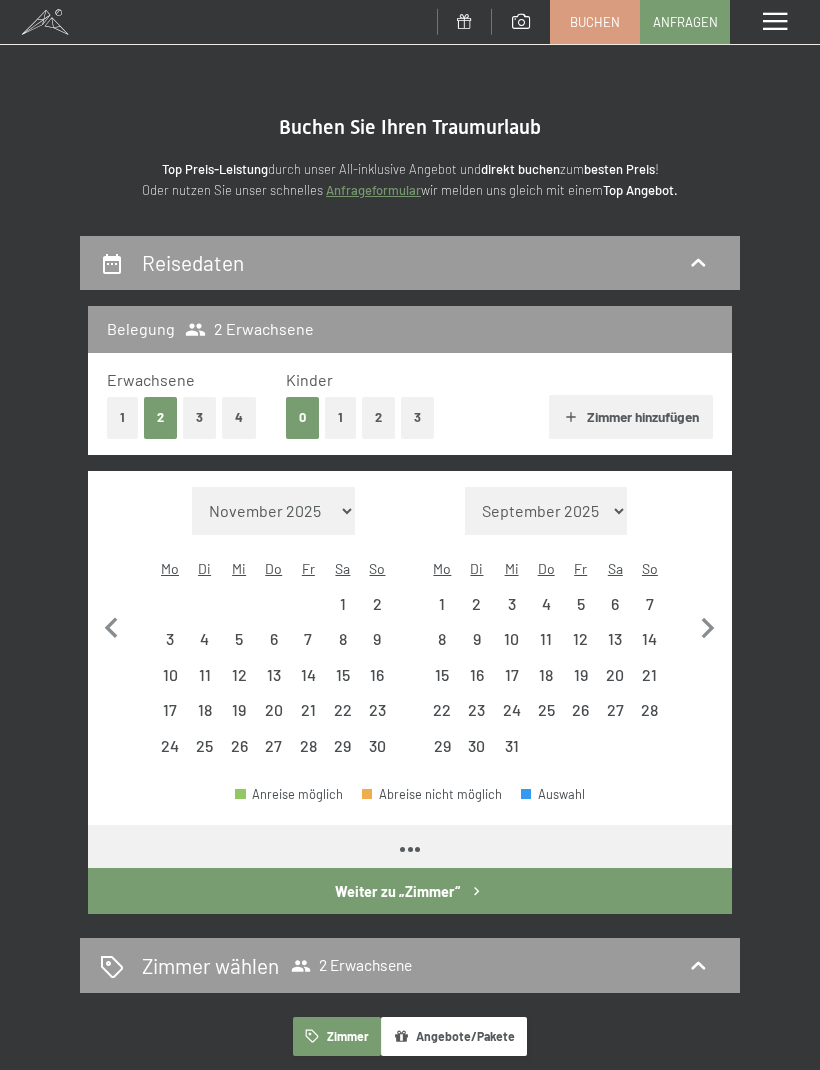 select on "2025-11-01" 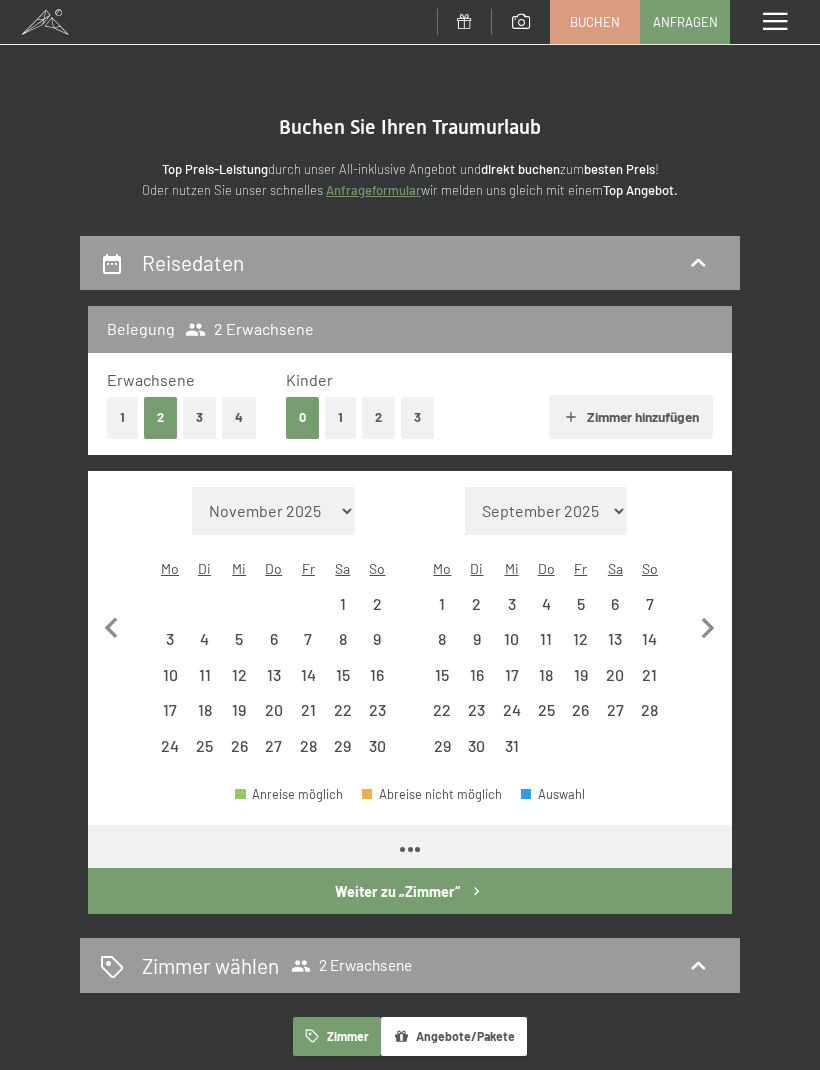 select on "2025-12-01" 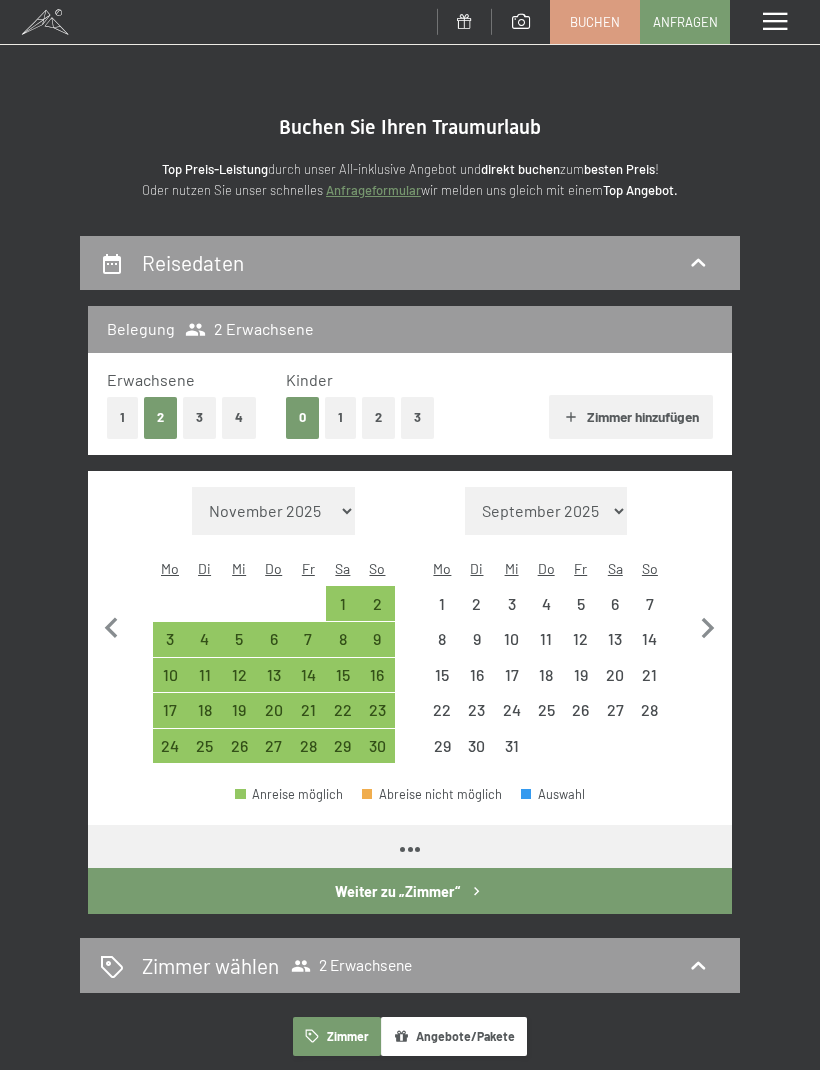 click 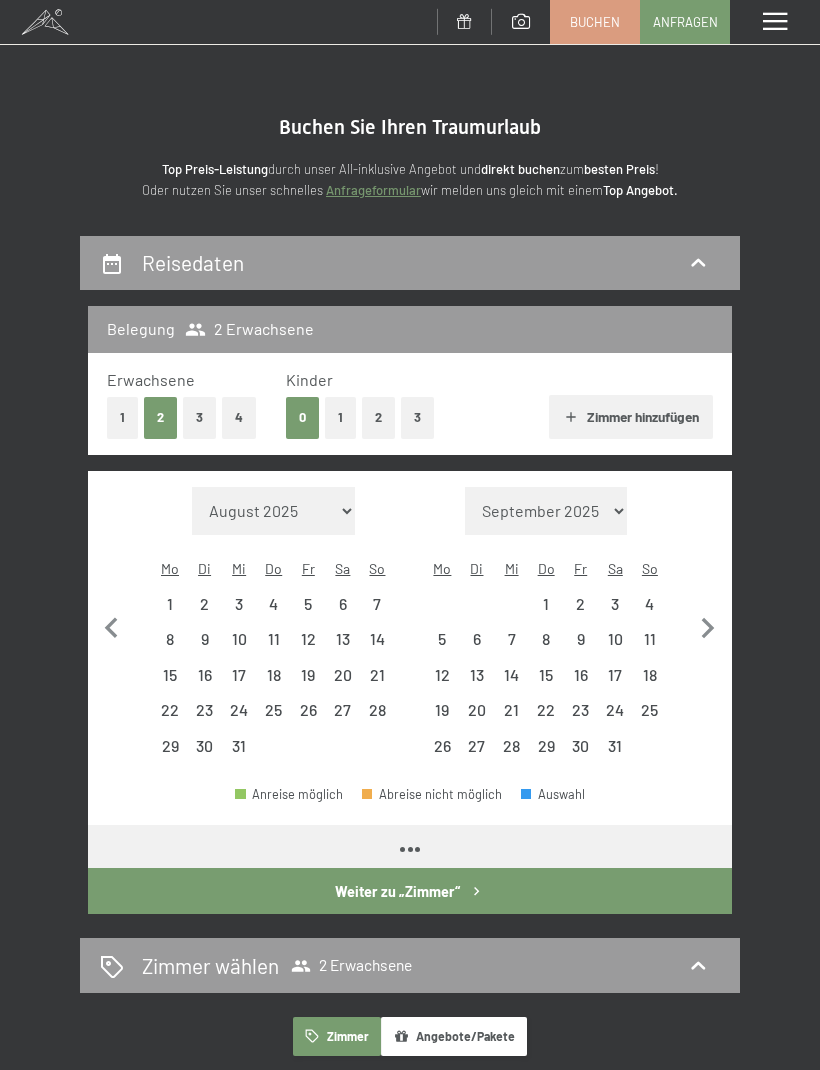click 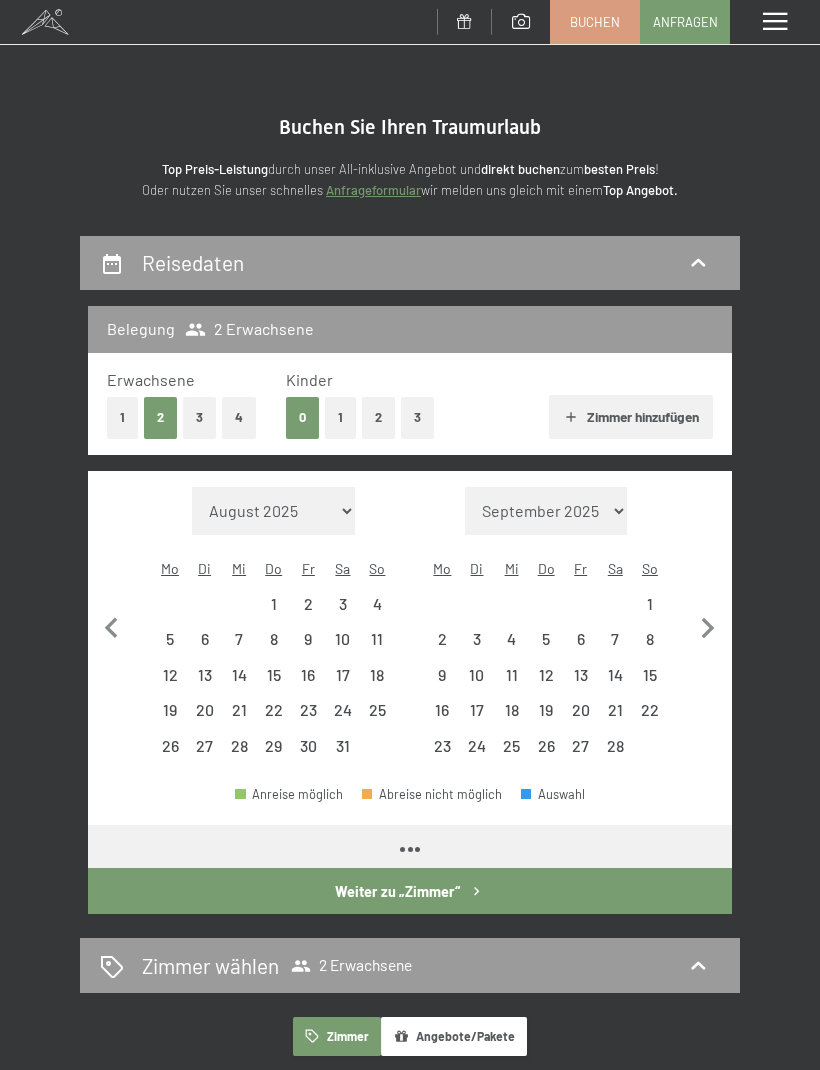 click 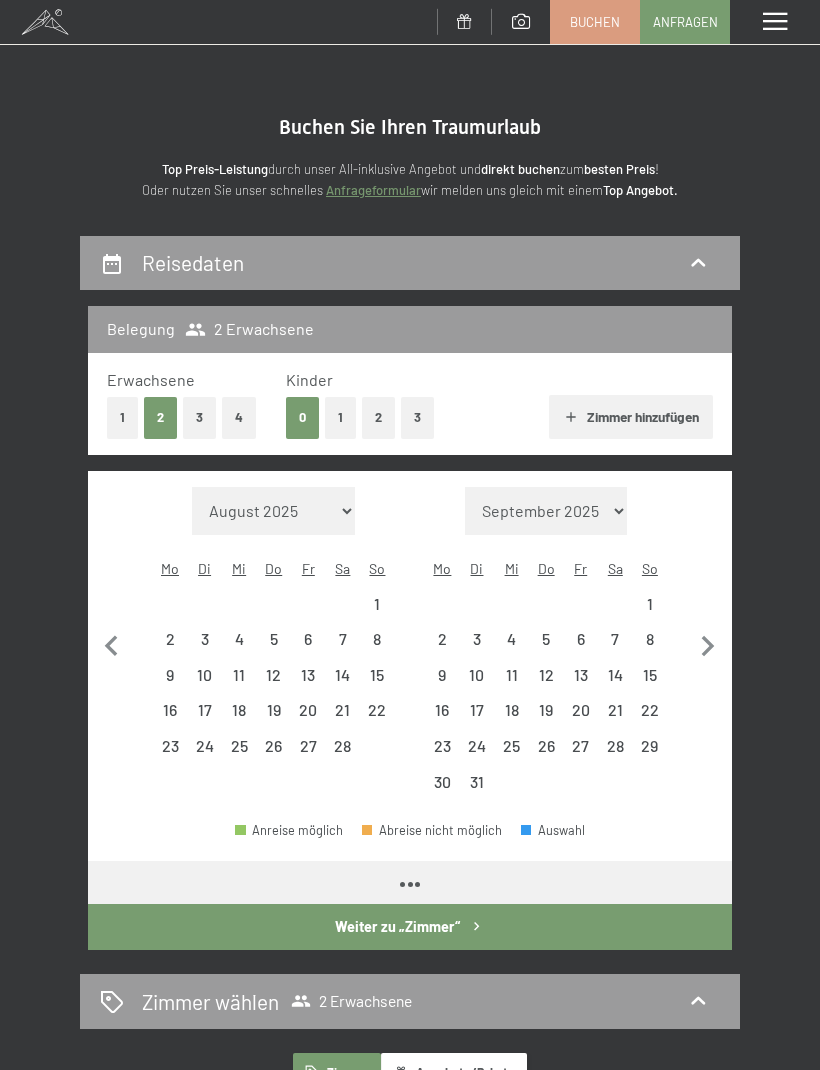 select on "2026-02-01" 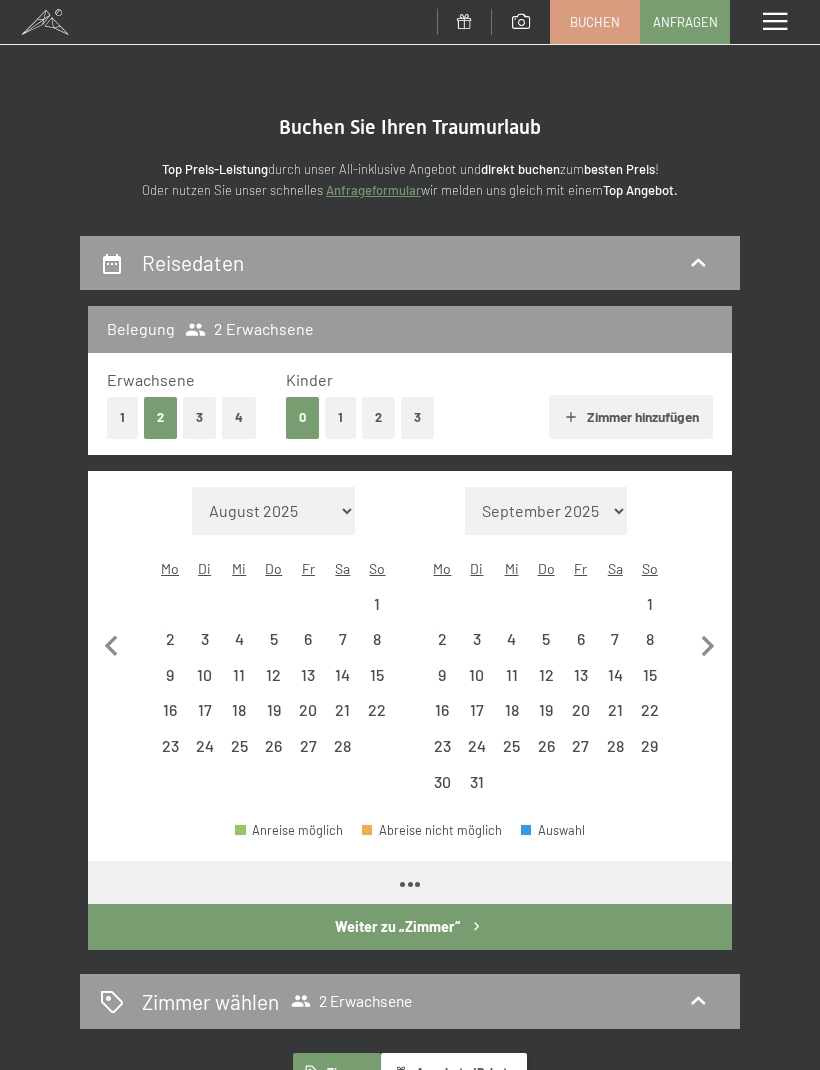 select on "2026-03-01" 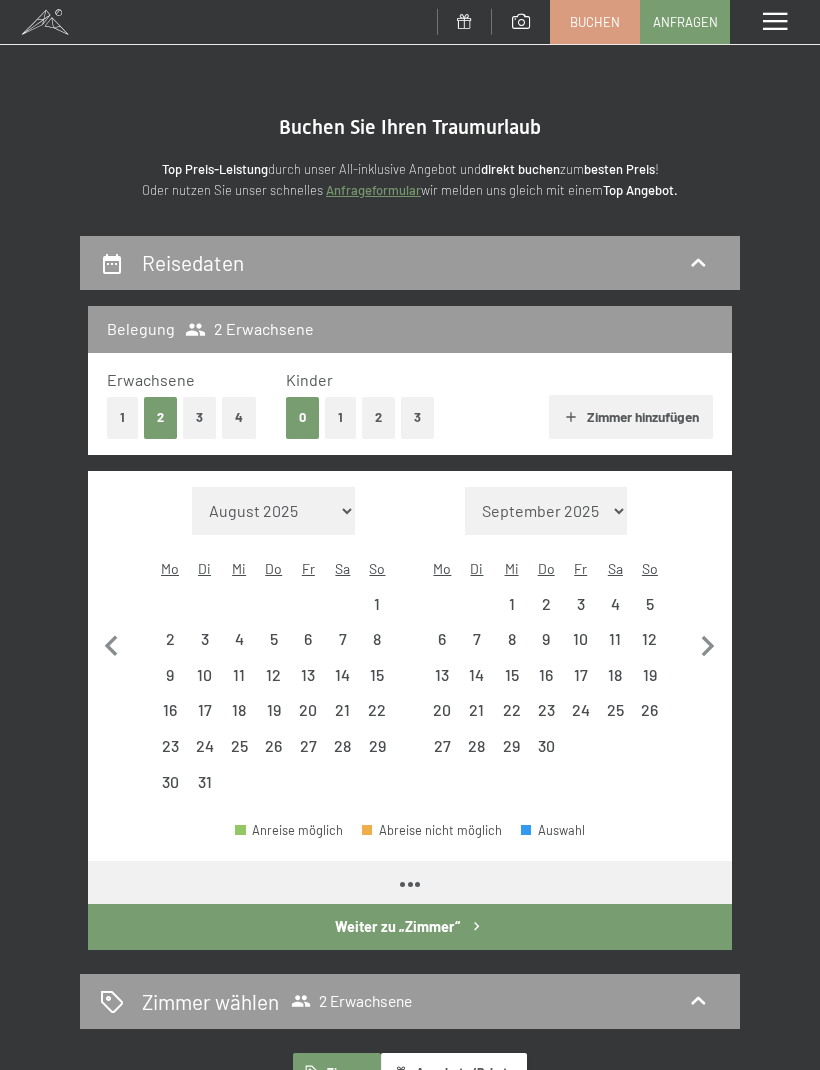 select on "2026-03-01" 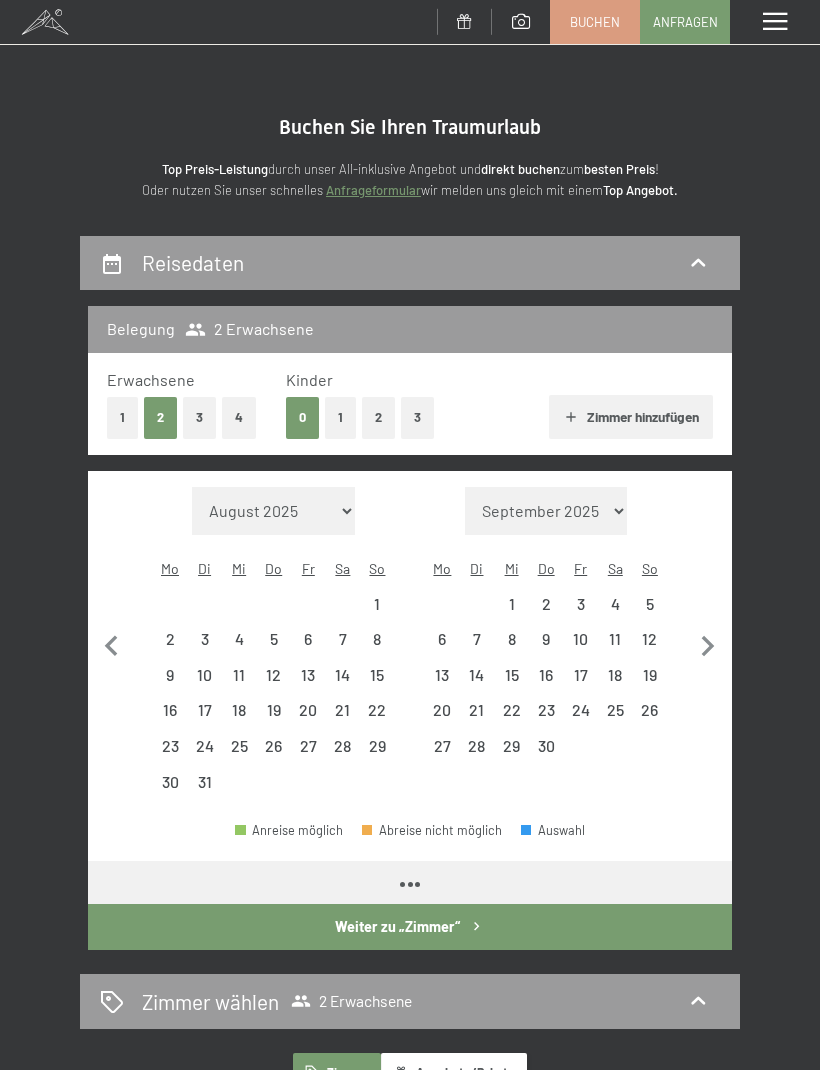 select on "2026-04-01" 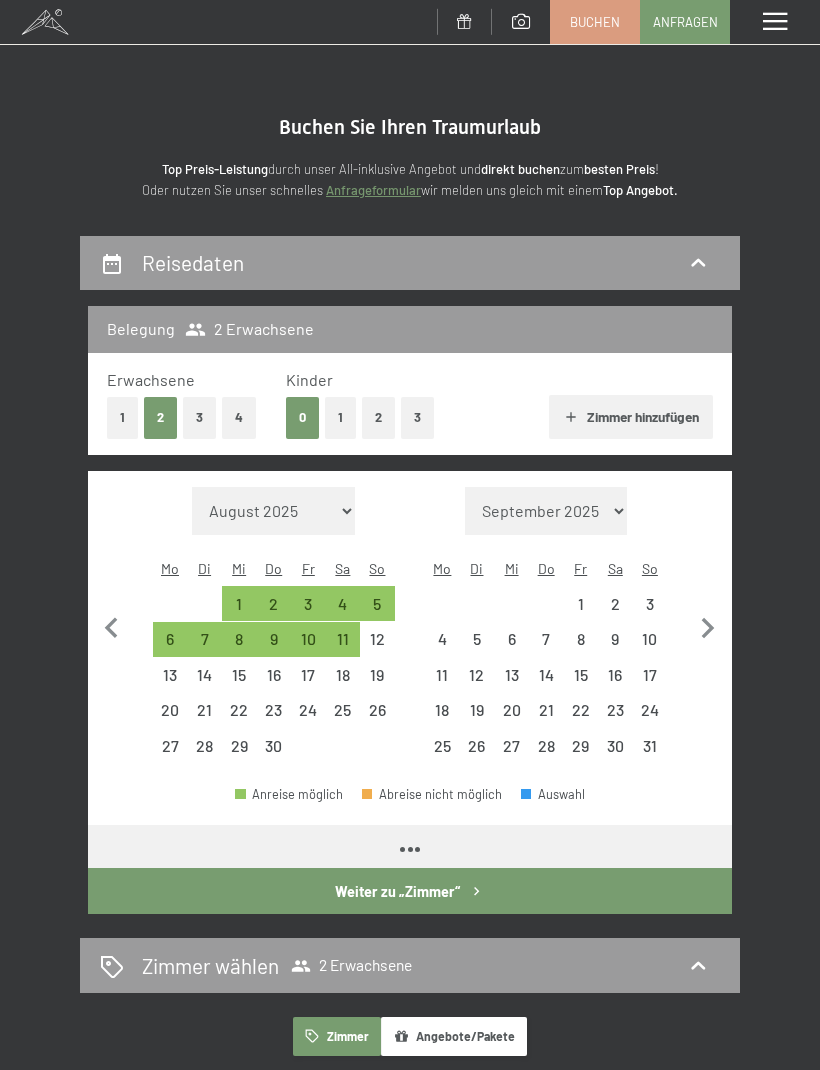 select on "2026-04-01" 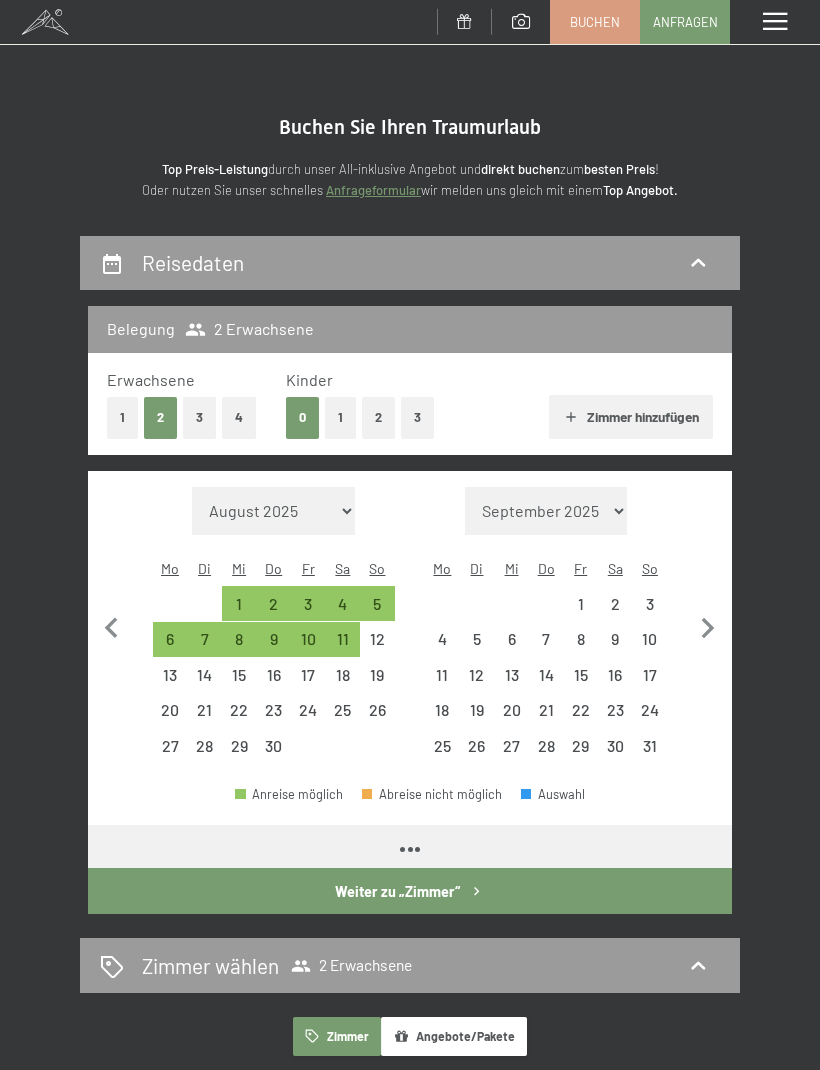 select on "2026-05-01" 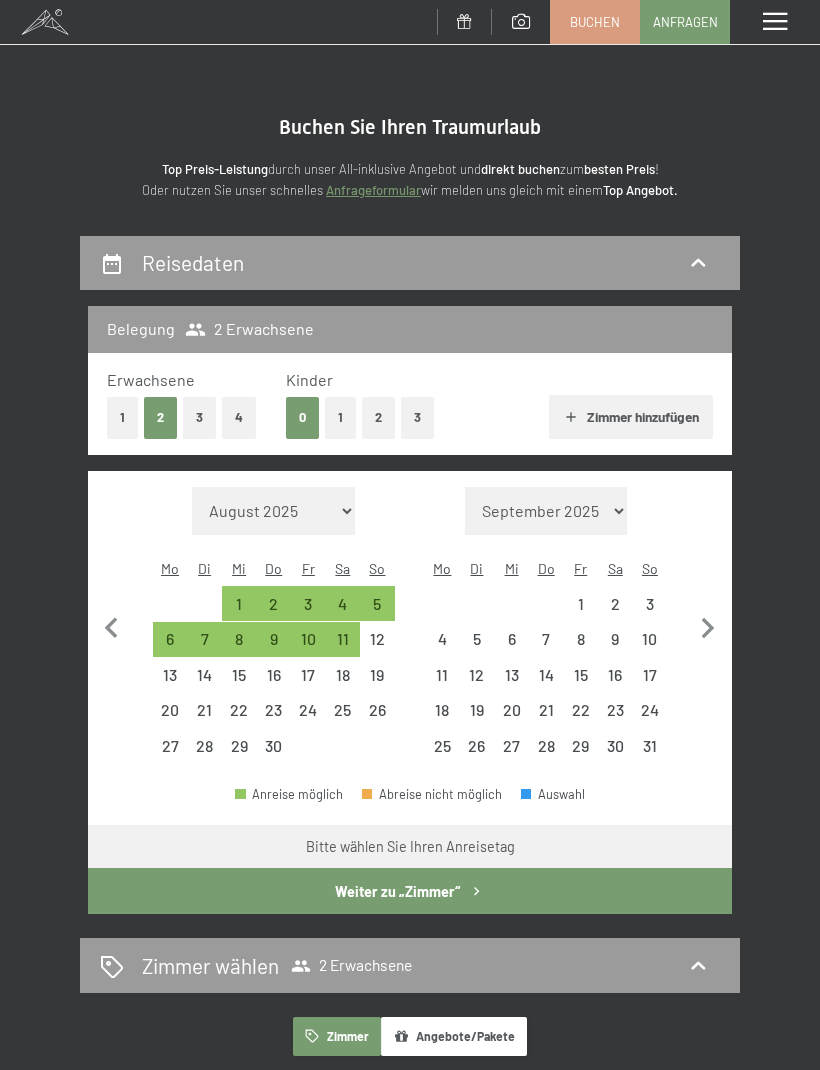 click on "31" at bounding box center [650, 753] 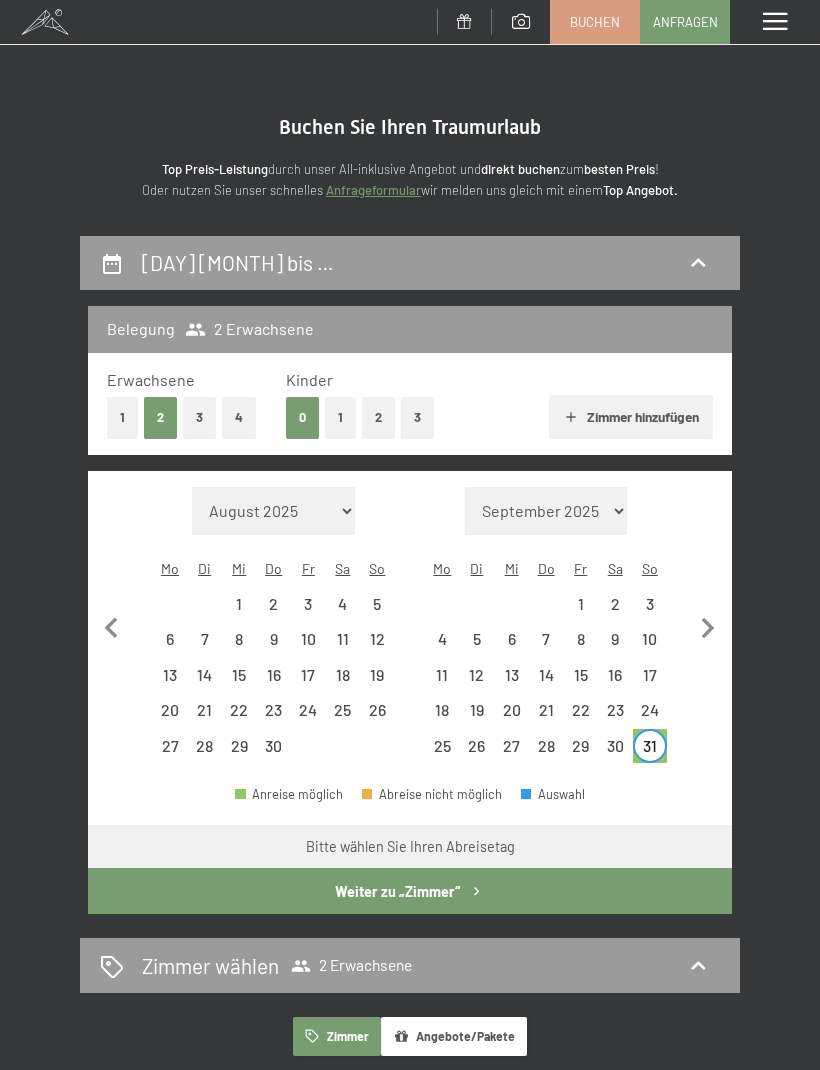 click 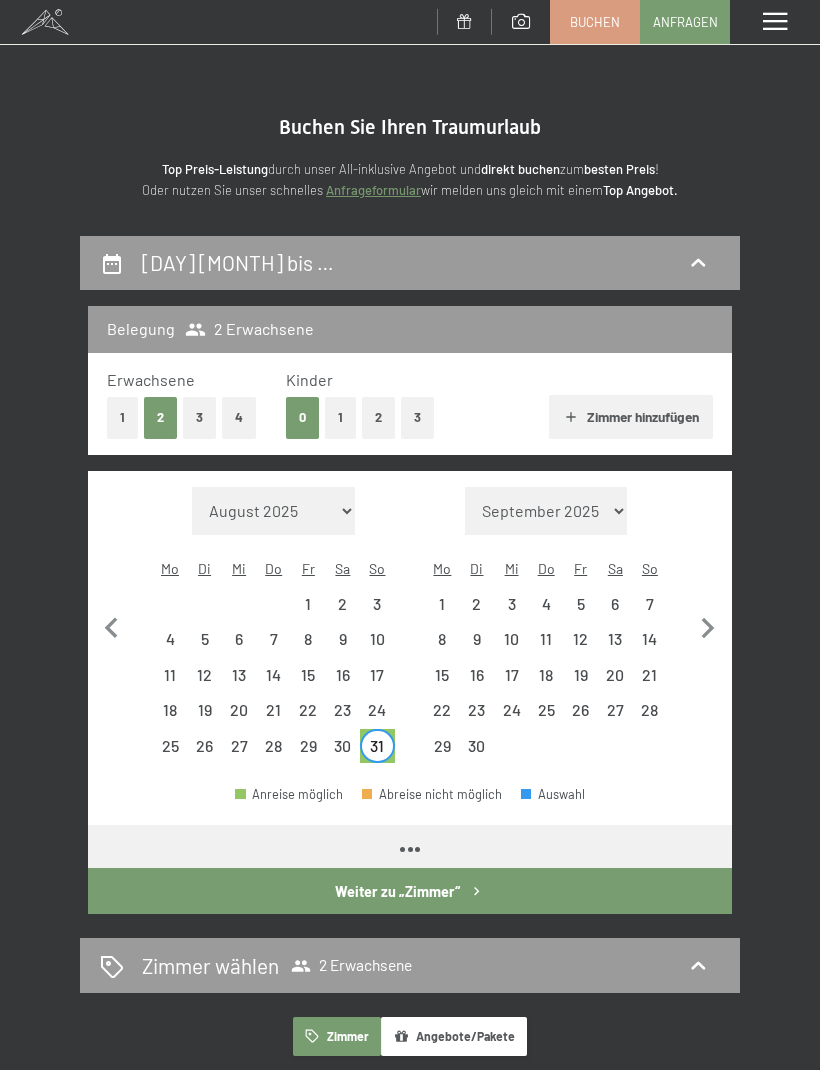 select on "2026-05-01" 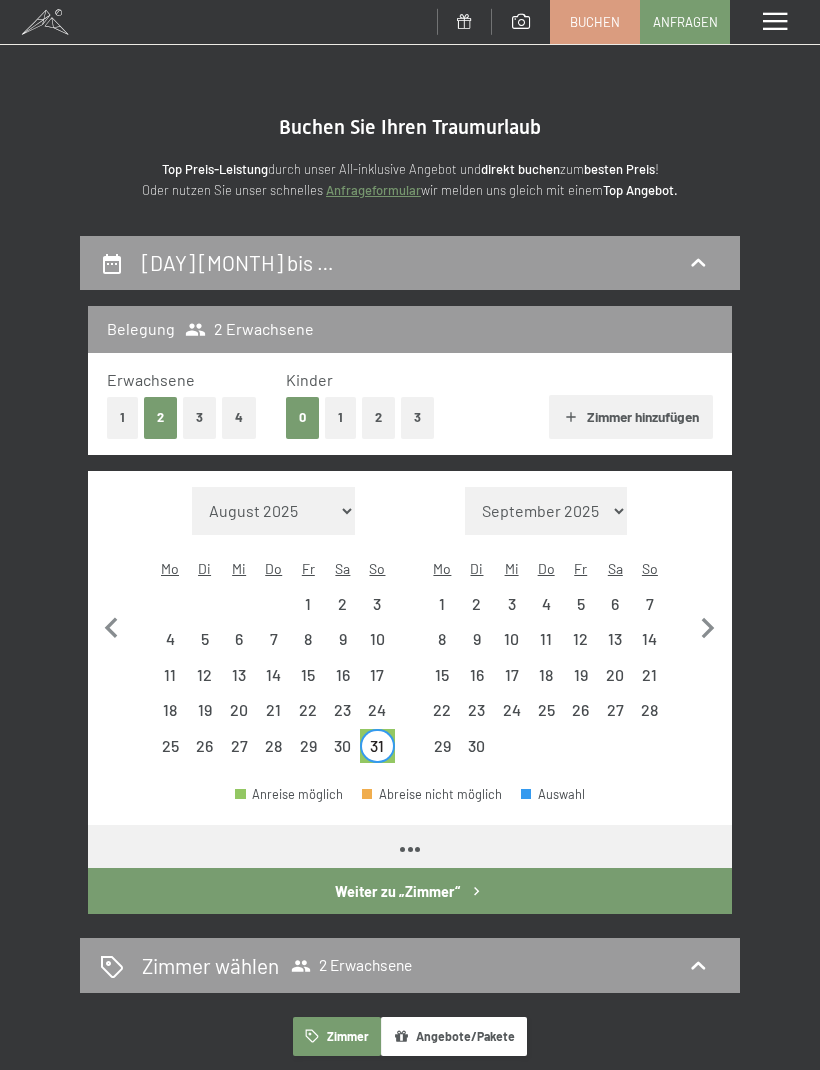 select on "2026-06-01" 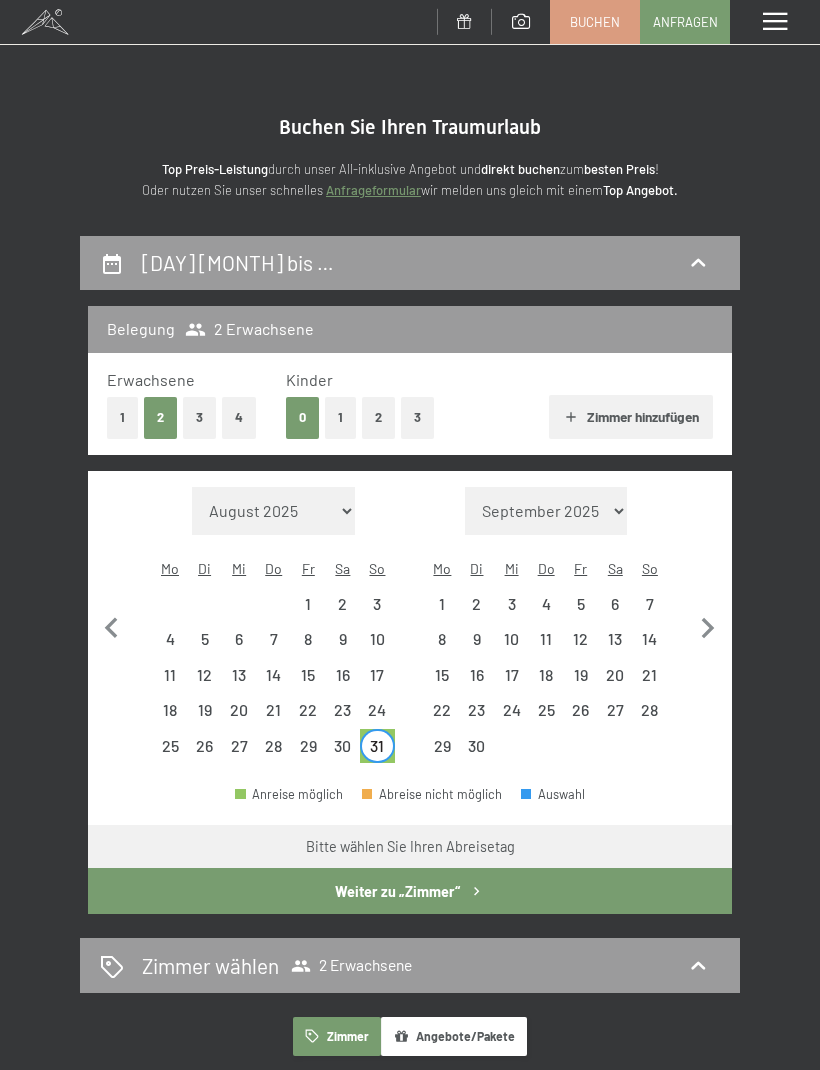 click on "5" at bounding box center [580, 611] 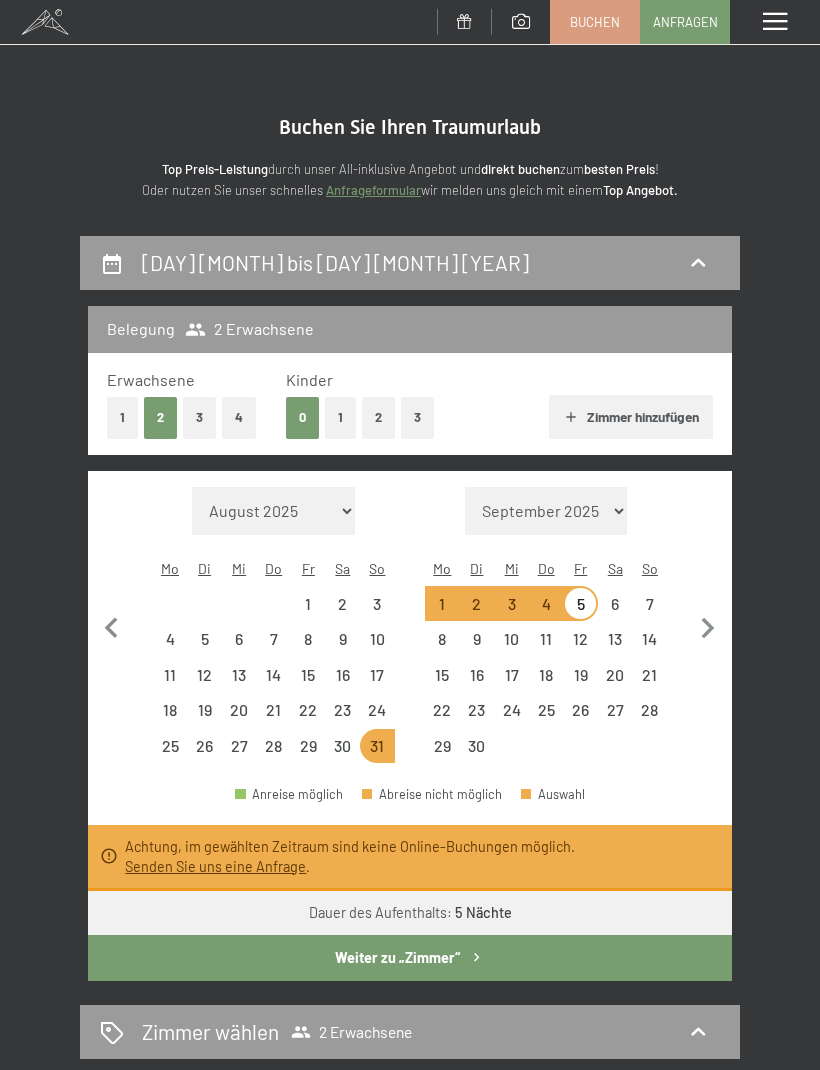 click on "Weiter zu „Zimmer“" at bounding box center [410, 958] 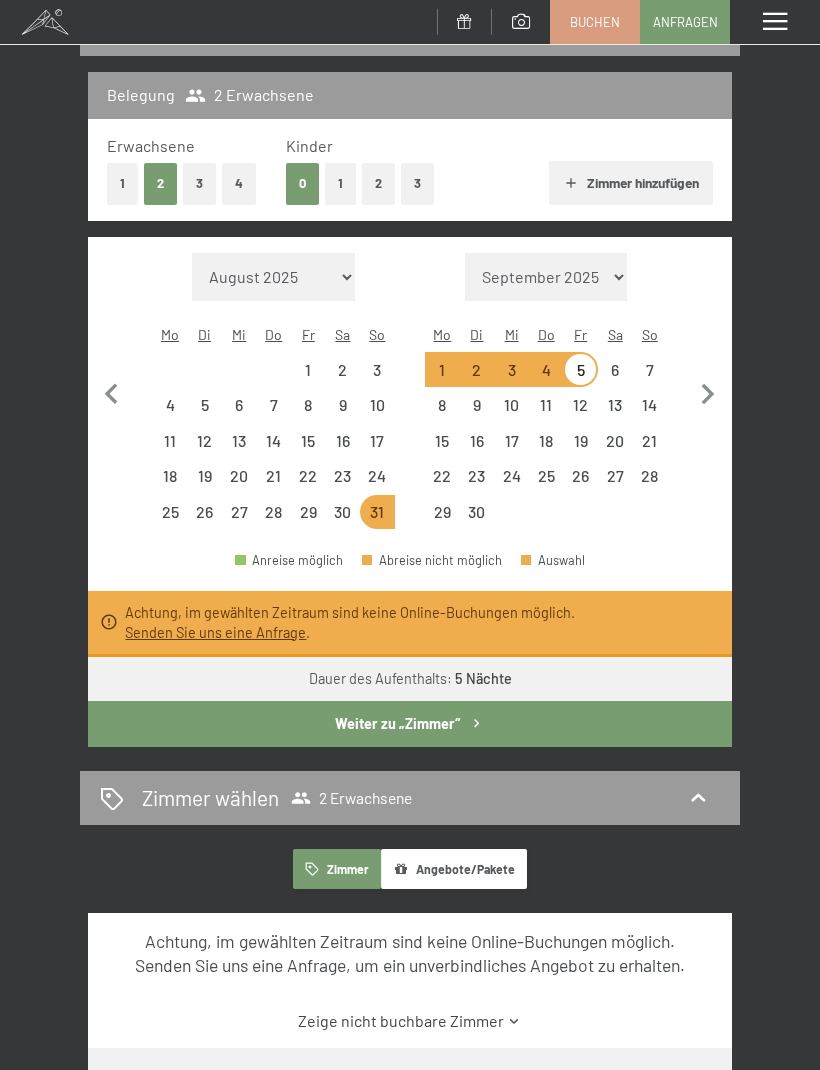 select on "2026-05-01" 